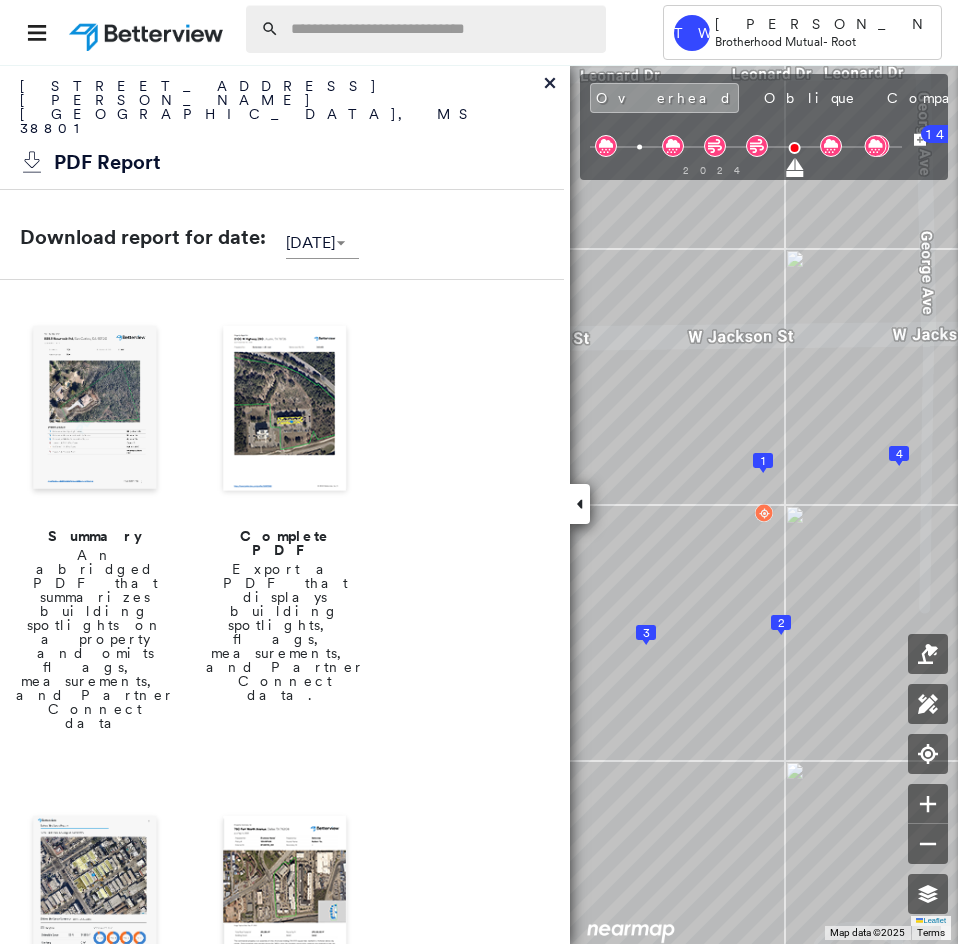 scroll, scrollTop: 0, scrollLeft: 0, axis: both 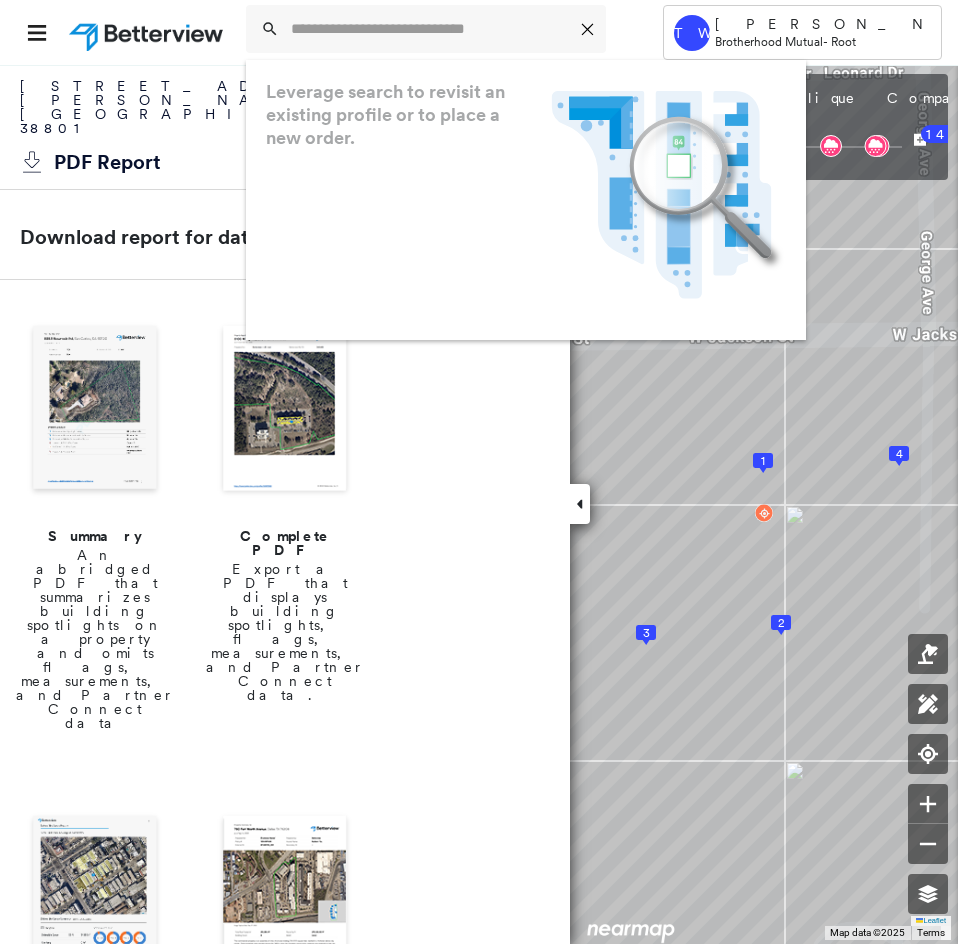 paste on "**********" 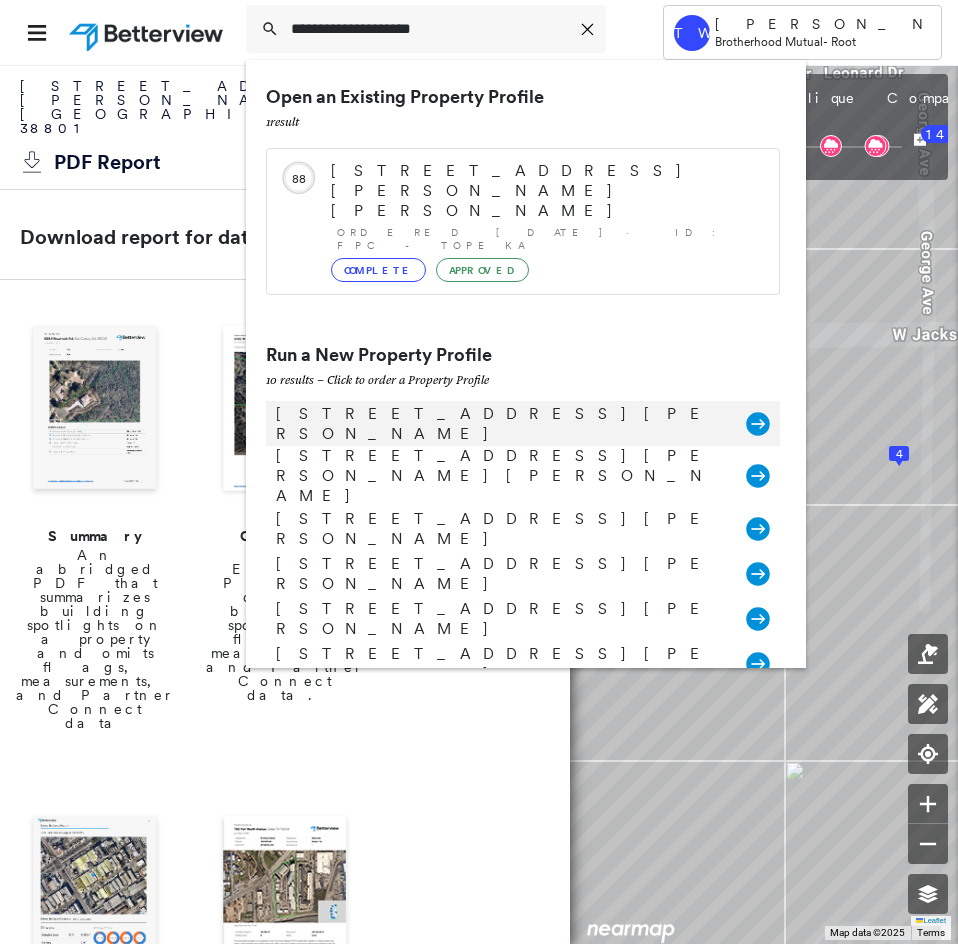 type on "**********" 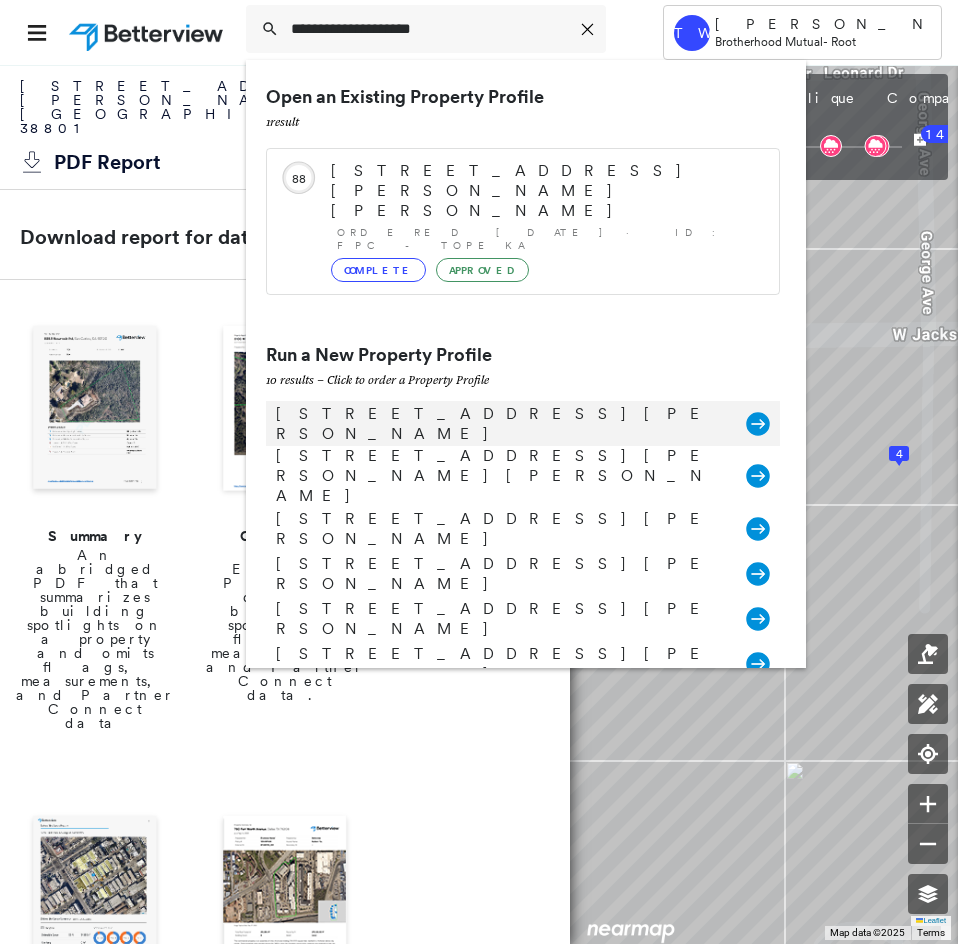 click on "[STREET_ADDRESS][PERSON_NAME]" at bounding box center (501, 424) 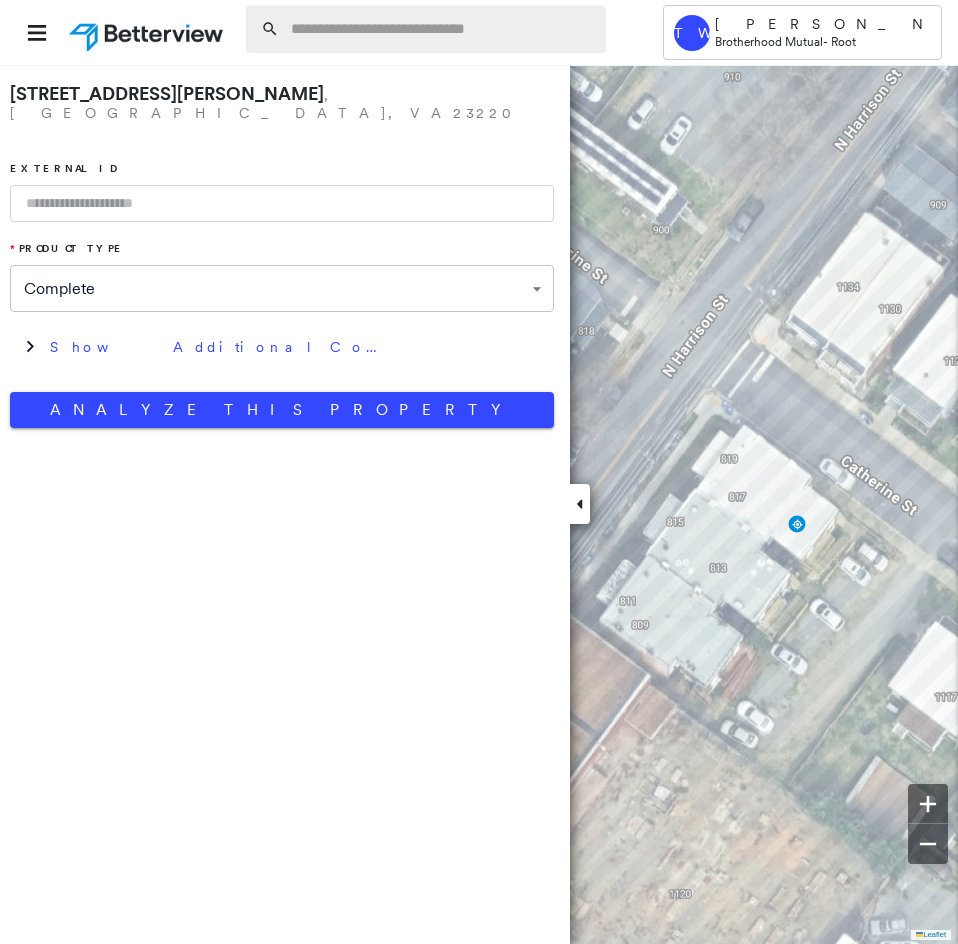click at bounding box center (442, 29) 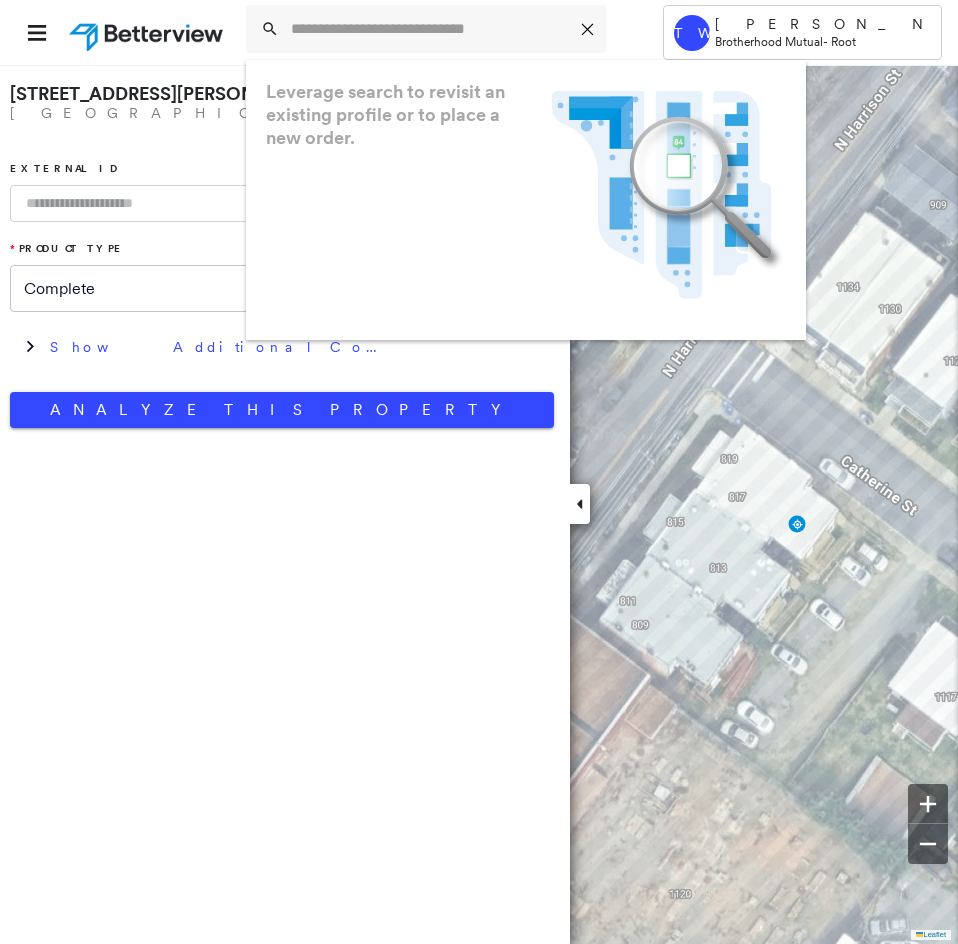 paste on "**********" 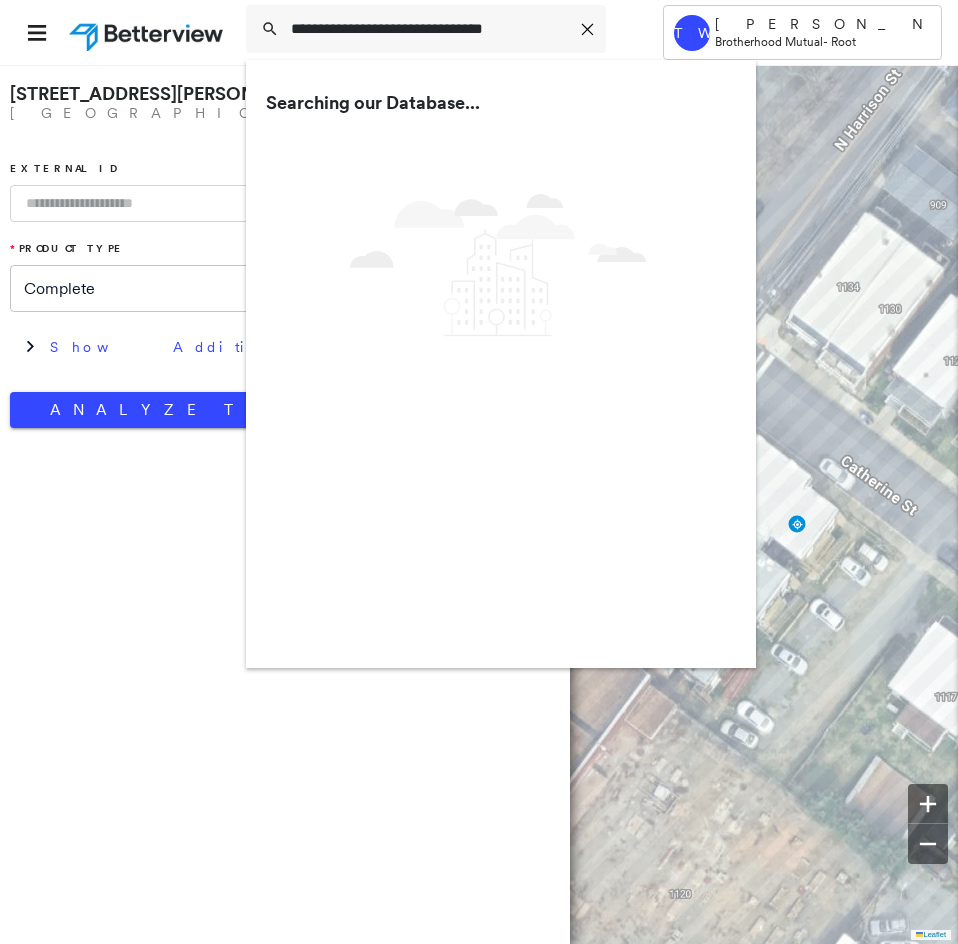 type on "**********" 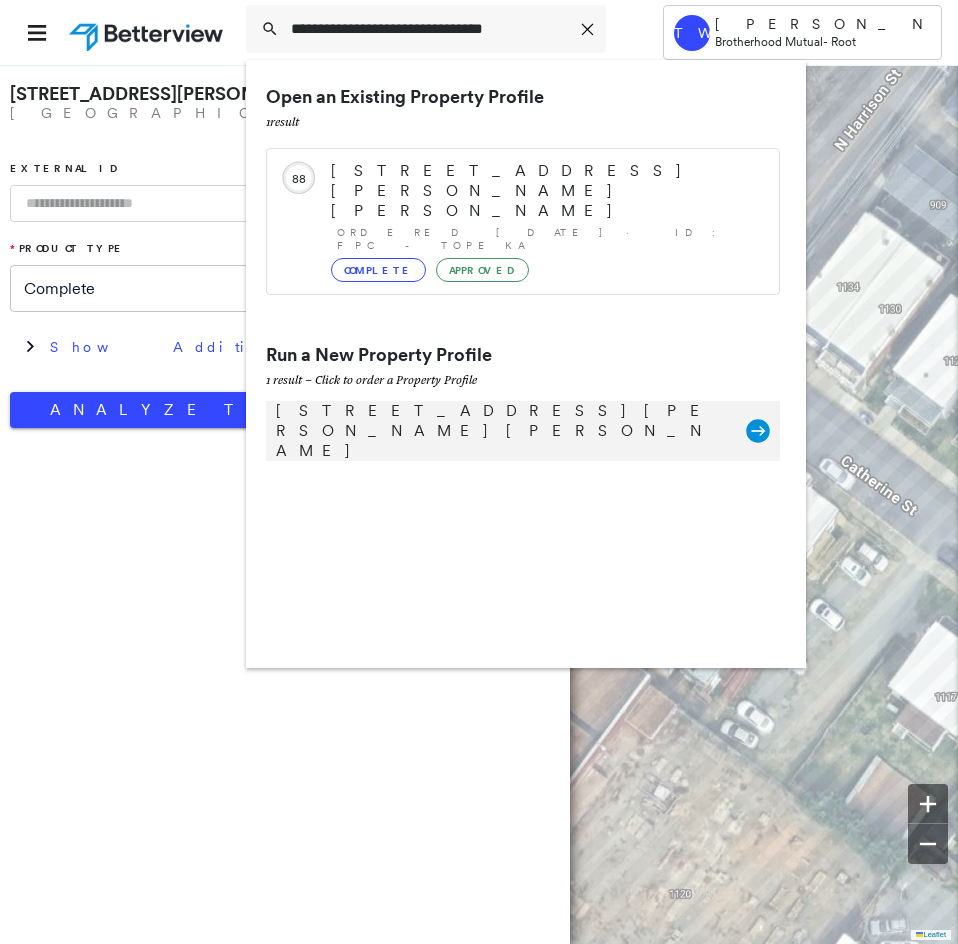 click on "[STREET_ADDRESS][PERSON_NAME] Group Created with Sketch." at bounding box center (523, 431) 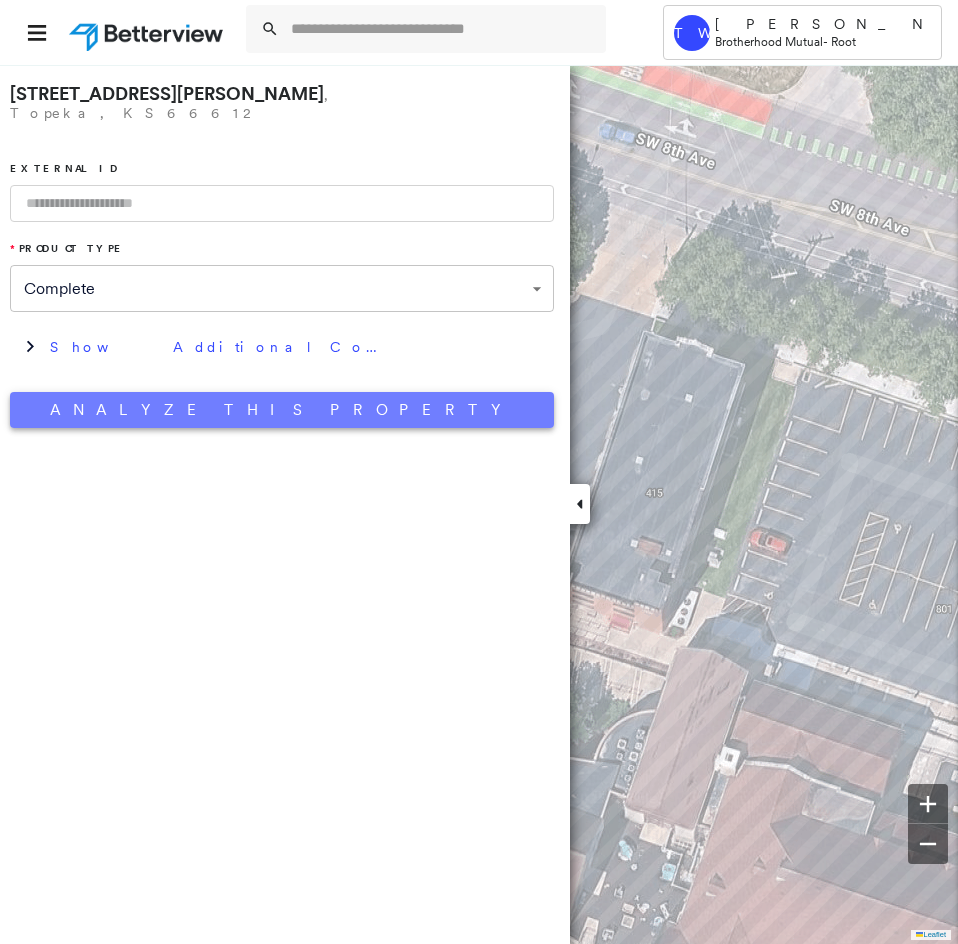click on "Analyze This Property" at bounding box center [282, 410] 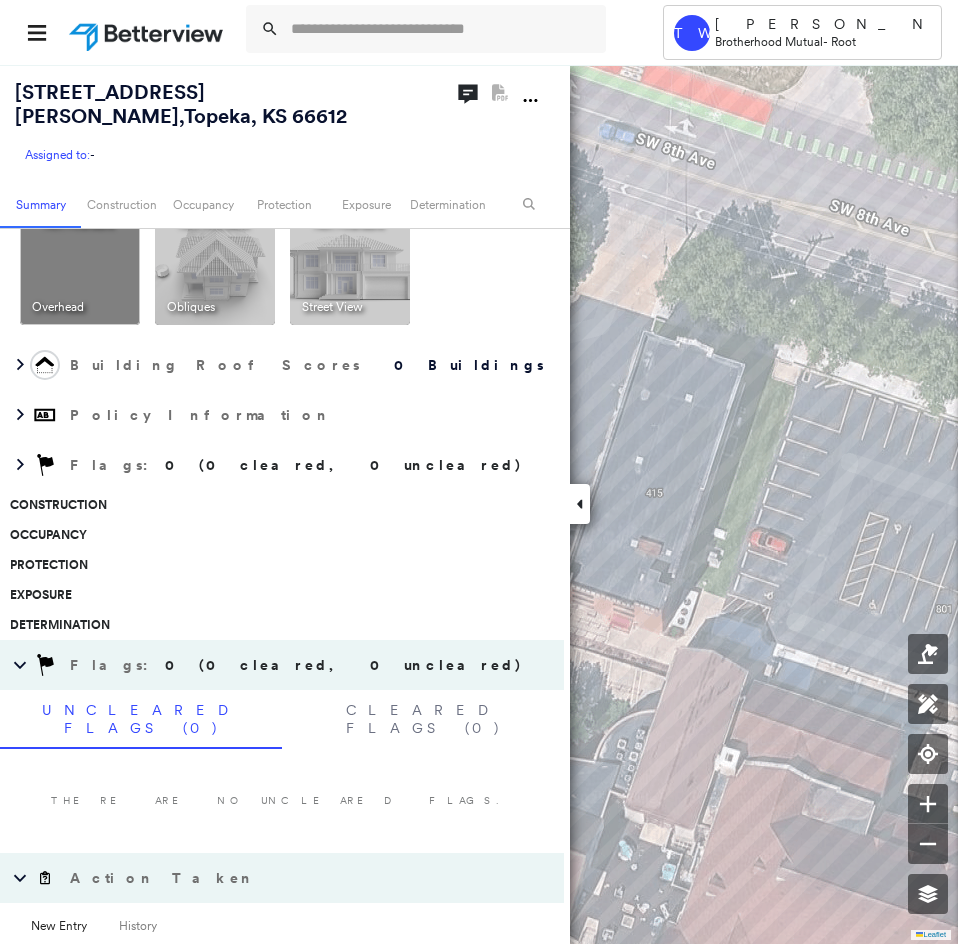 scroll, scrollTop: 468, scrollLeft: 0, axis: vertical 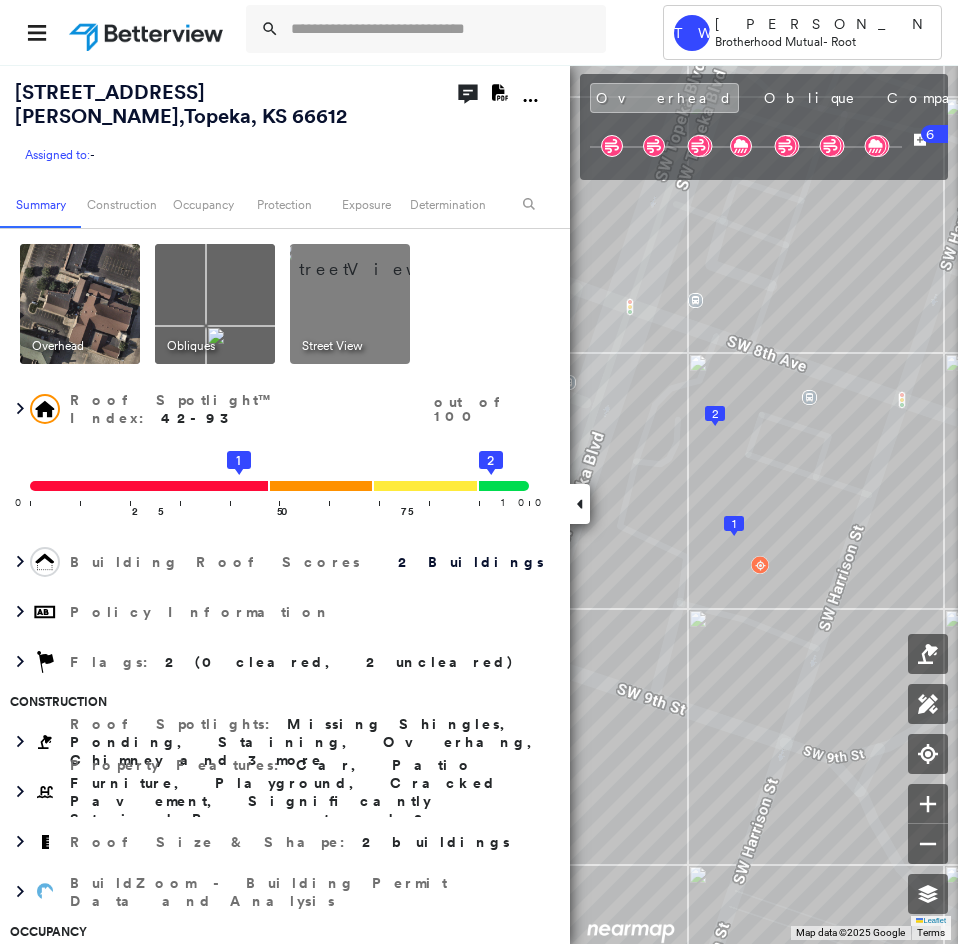 click 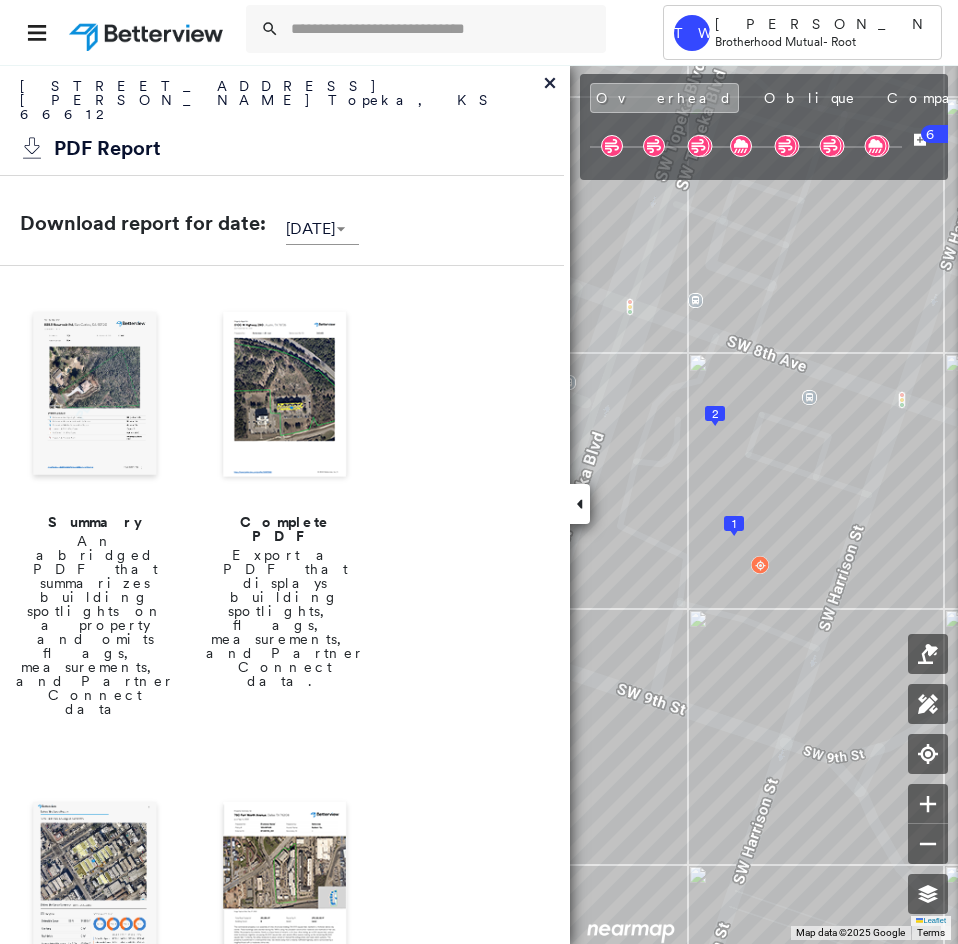 click at bounding box center [285, 396] 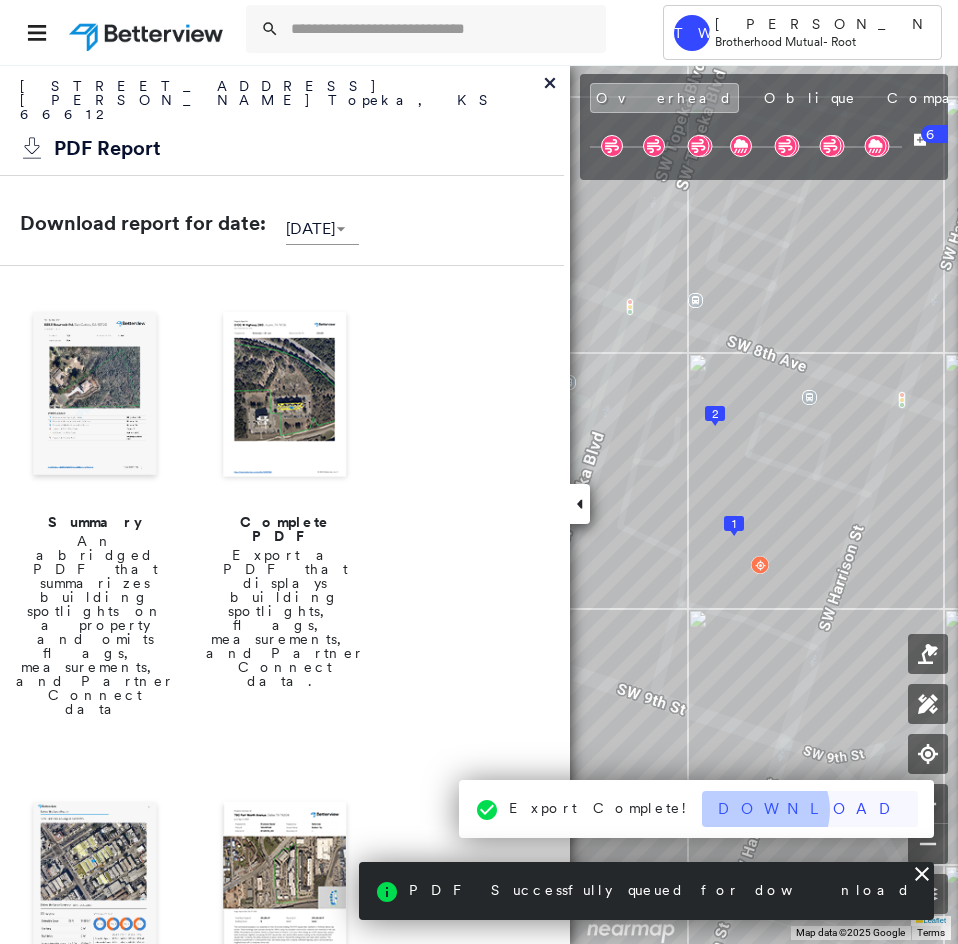 click on "Download" at bounding box center [810, 809] 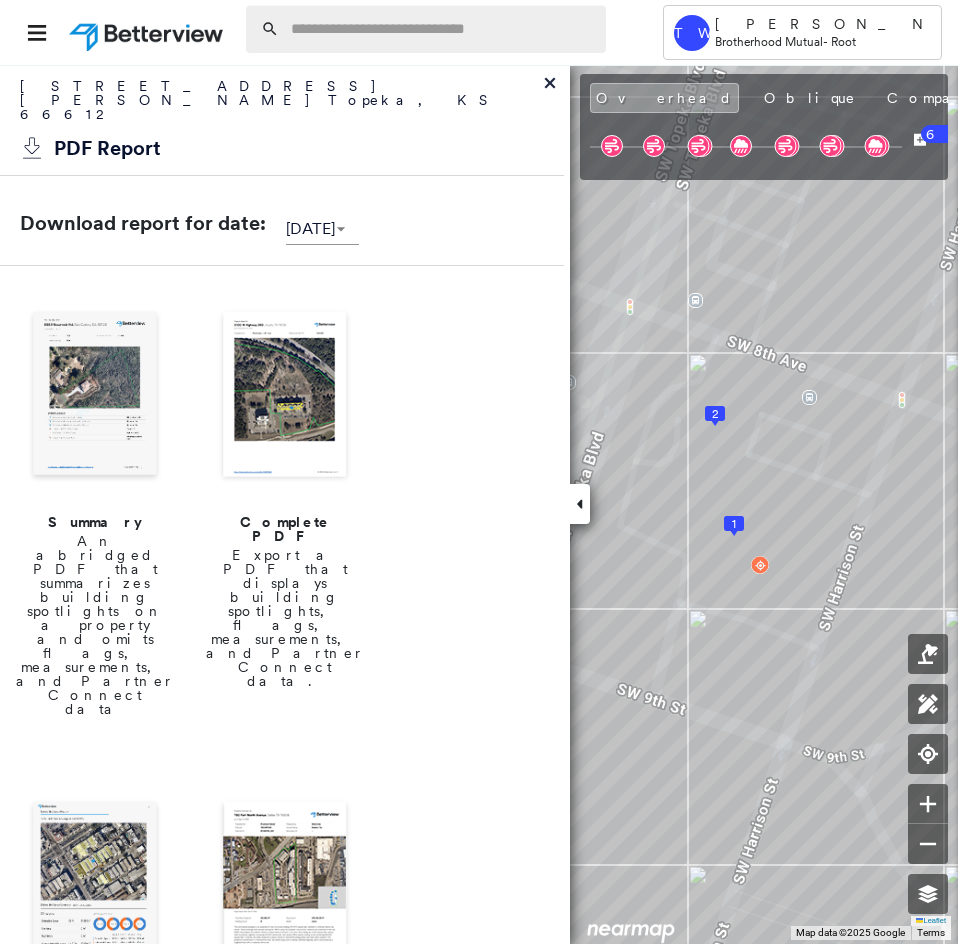 click at bounding box center [442, 29] 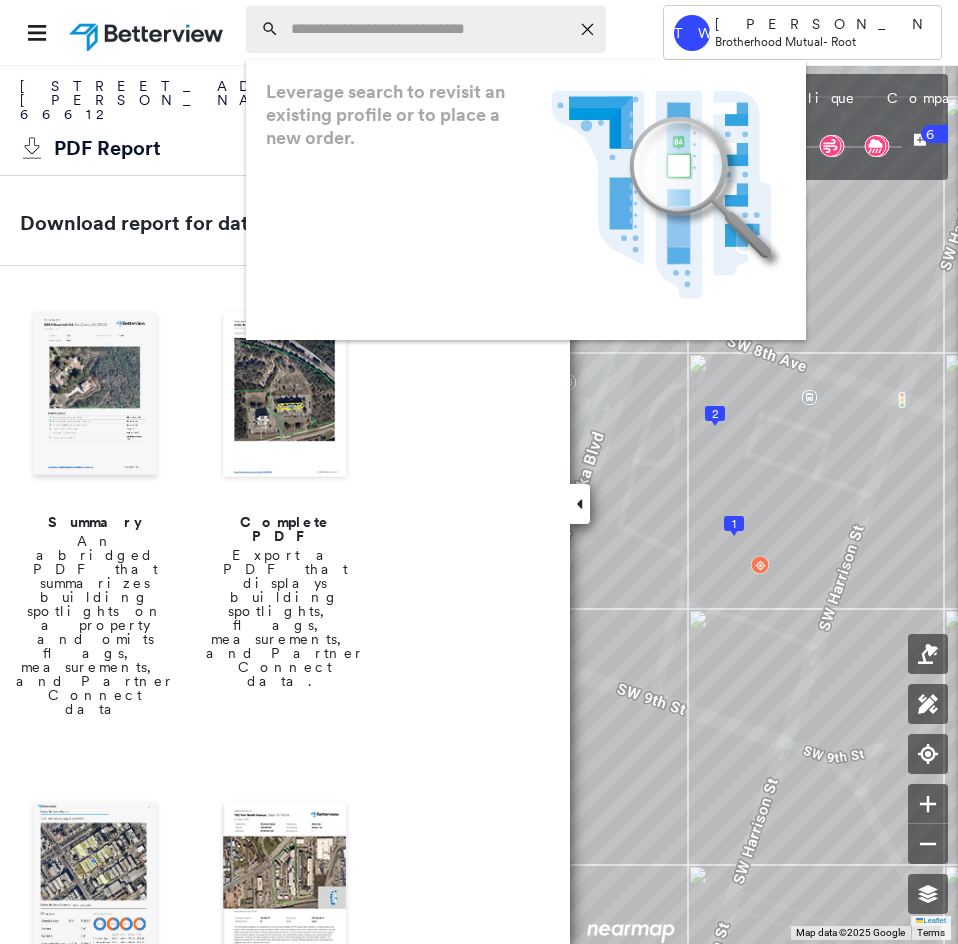 paste on "**********" 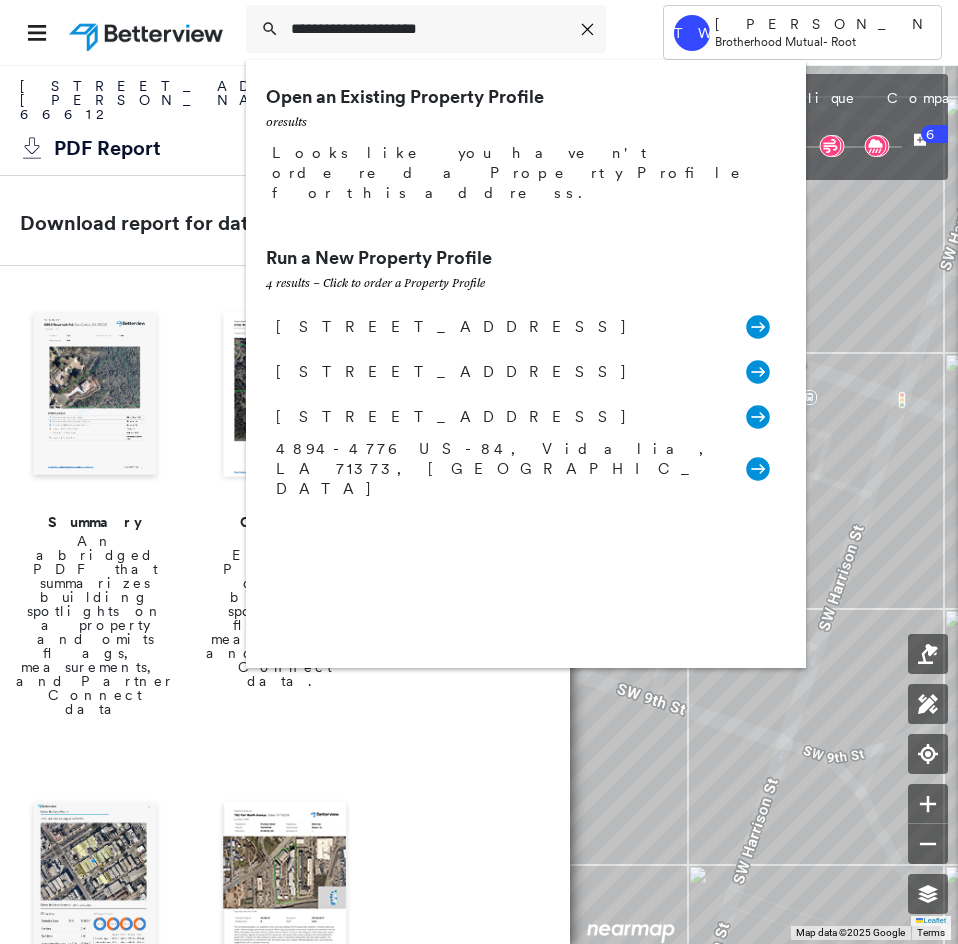 type on "**********" 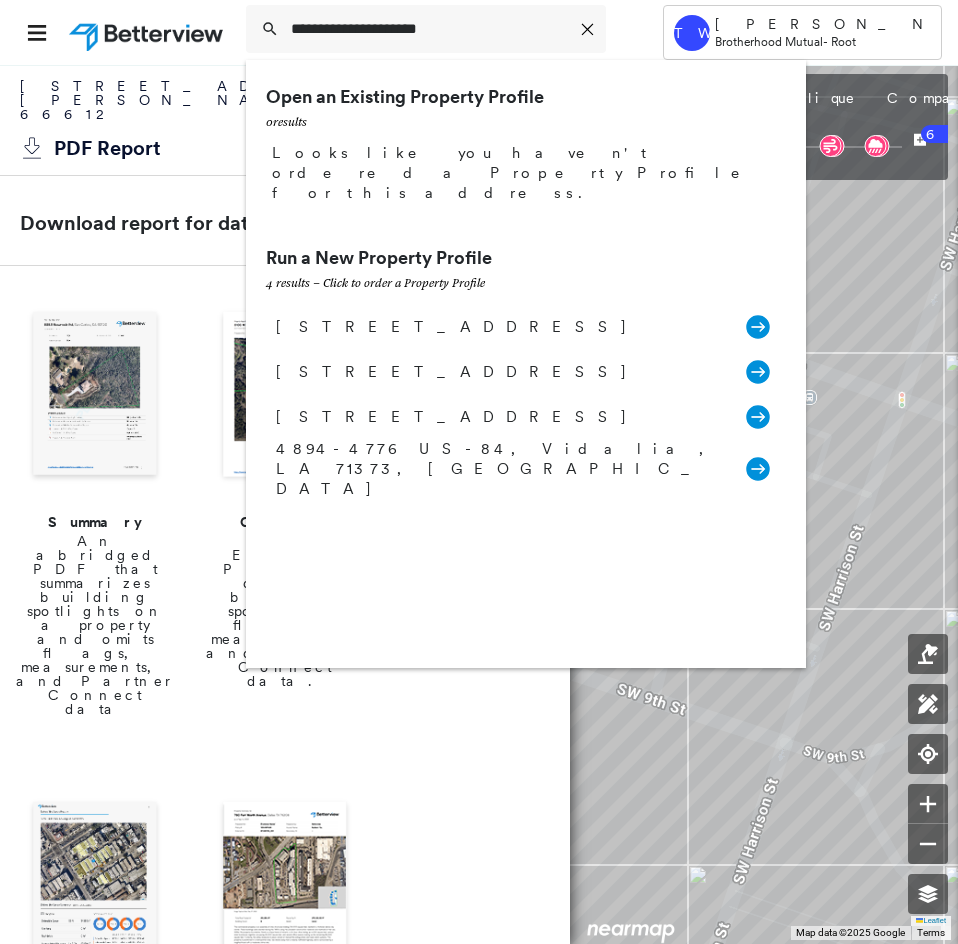 click on "[STREET_ADDRESS] Group Created with Sketch." at bounding box center [523, 326] 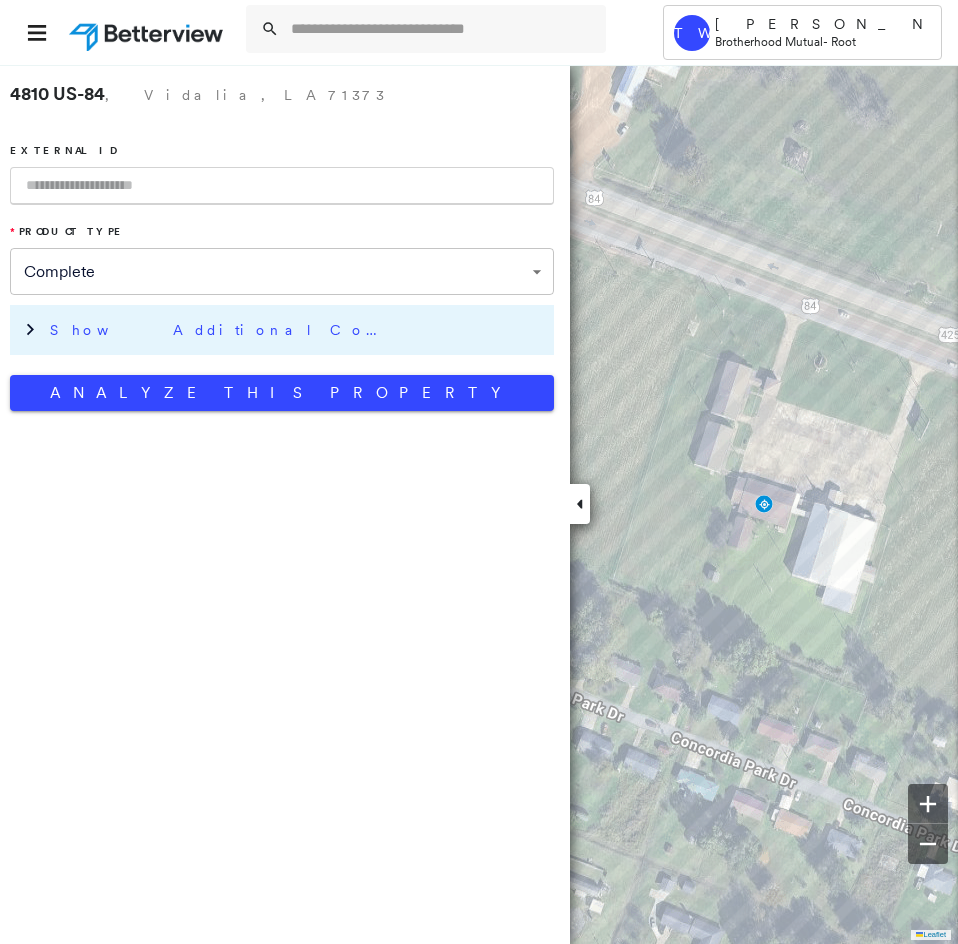 click on "Show Additional Company Data" at bounding box center (282, 330) 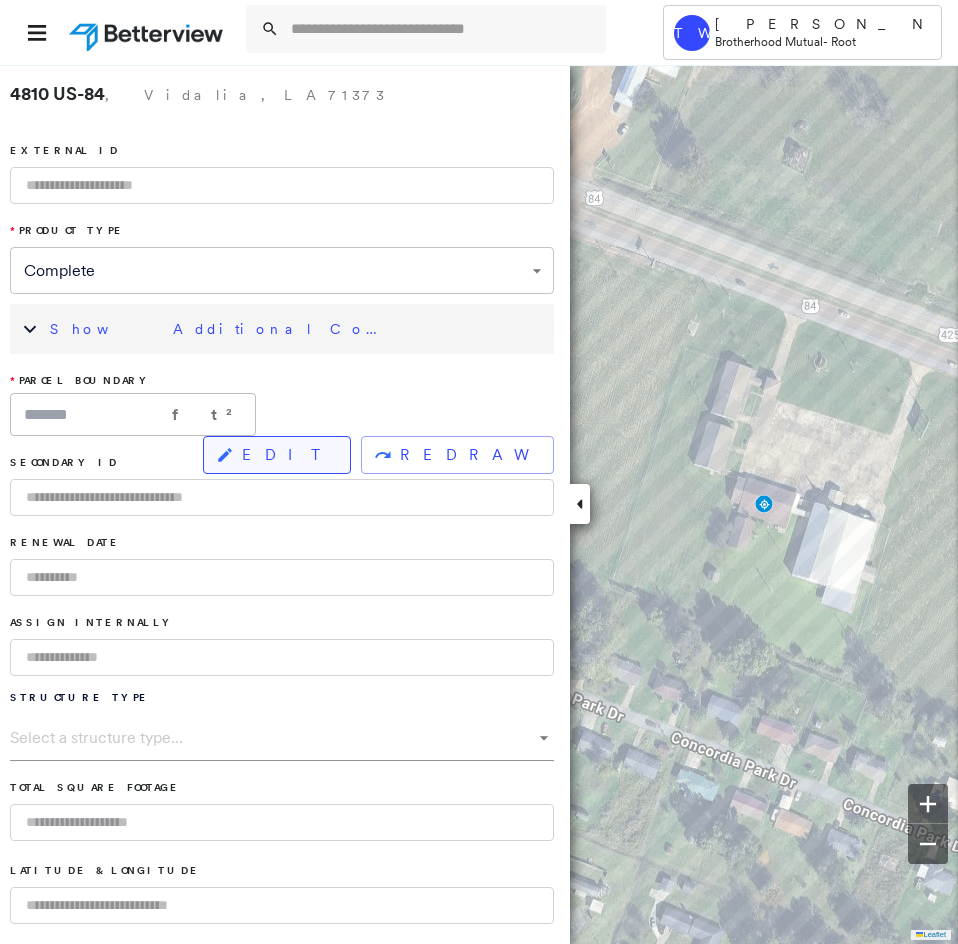 click on "EDIT" at bounding box center (288, 455) 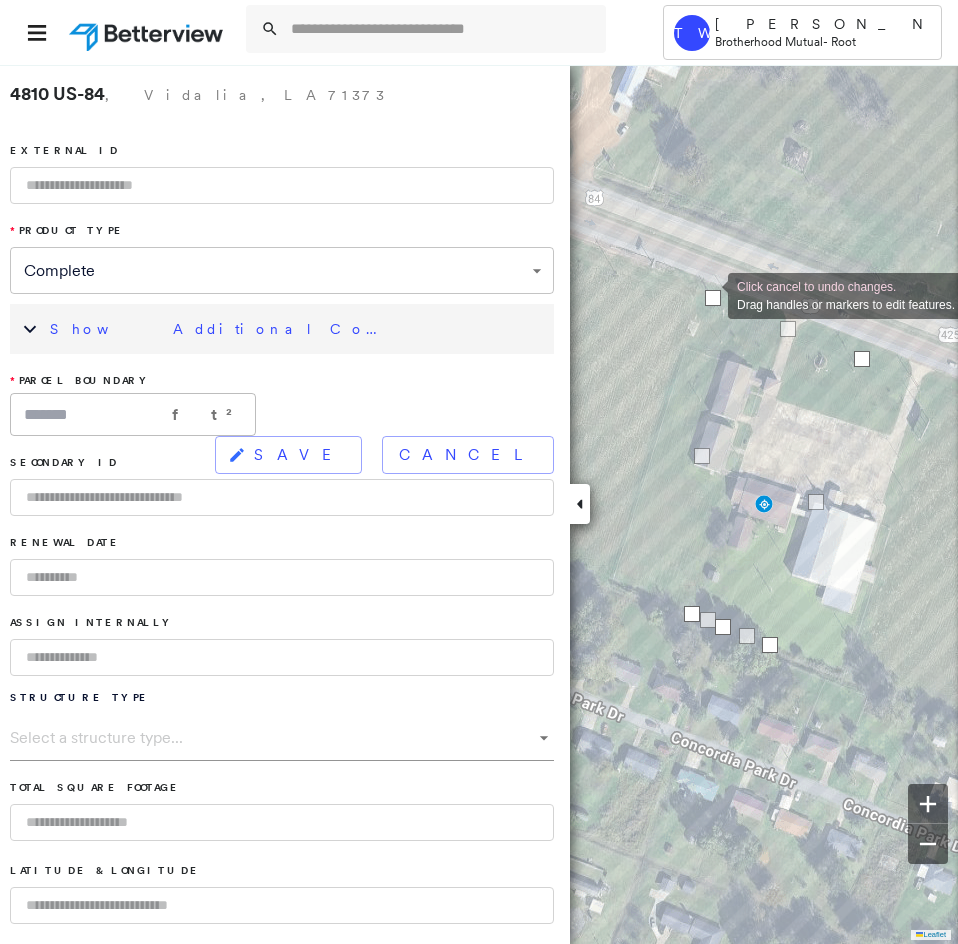drag, startPoint x: 779, startPoint y: 325, endPoint x: 708, endPoint y: 294, distance: 77.47257 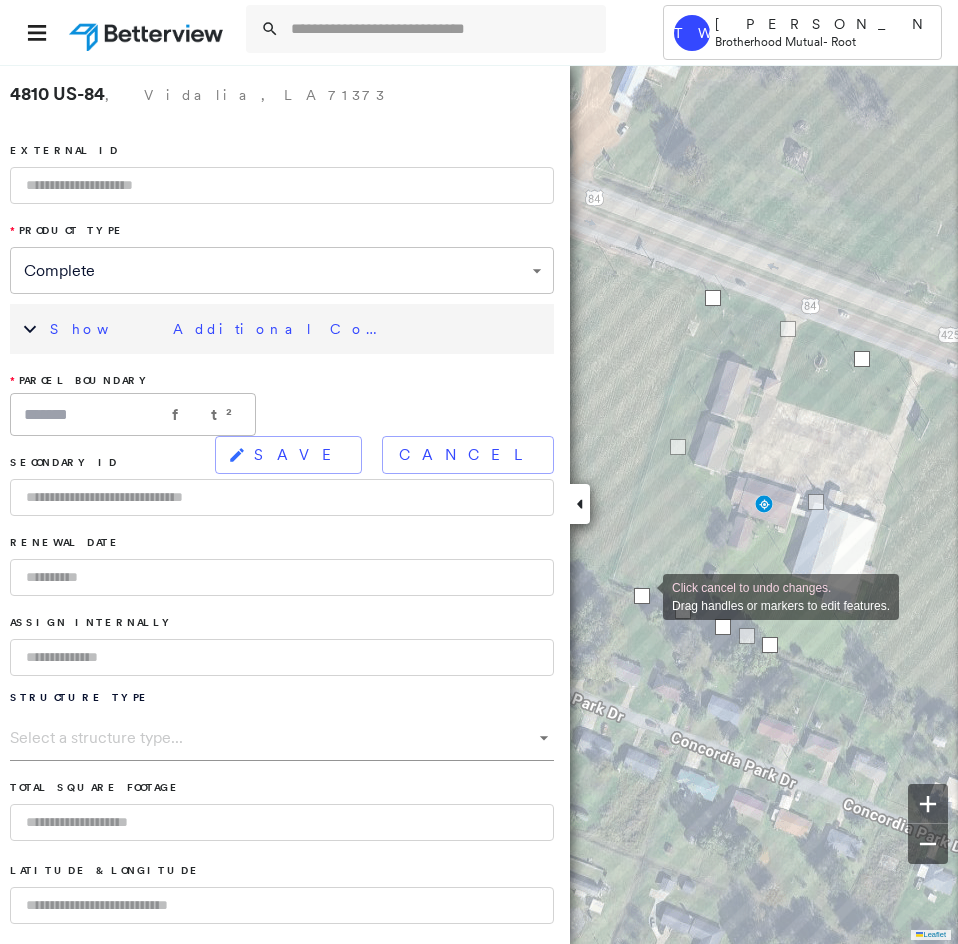 drag, startPoint x: 693, startPoint y: 613, endPoint x: 643, endPoint y: 595, distance: 53.14132 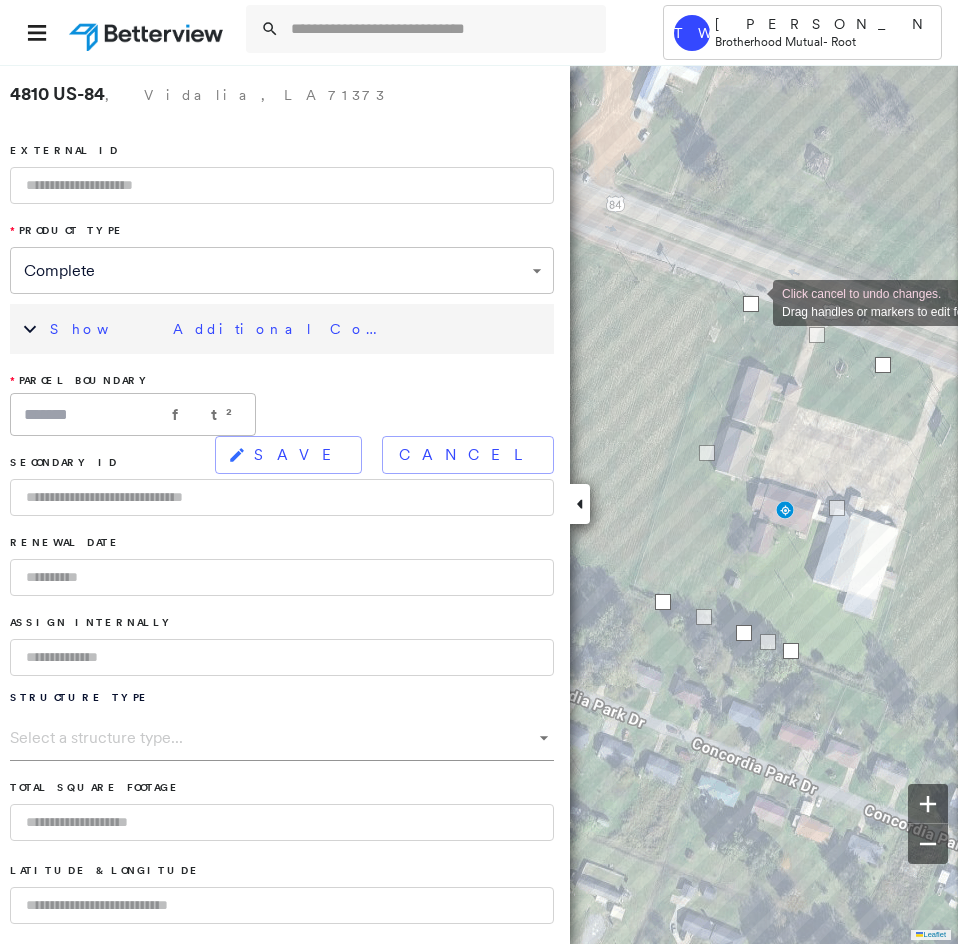 drag, startPoint x: 736, startPoint y: 301, endPoint x: 753, endPoint y: 301, distance: 17 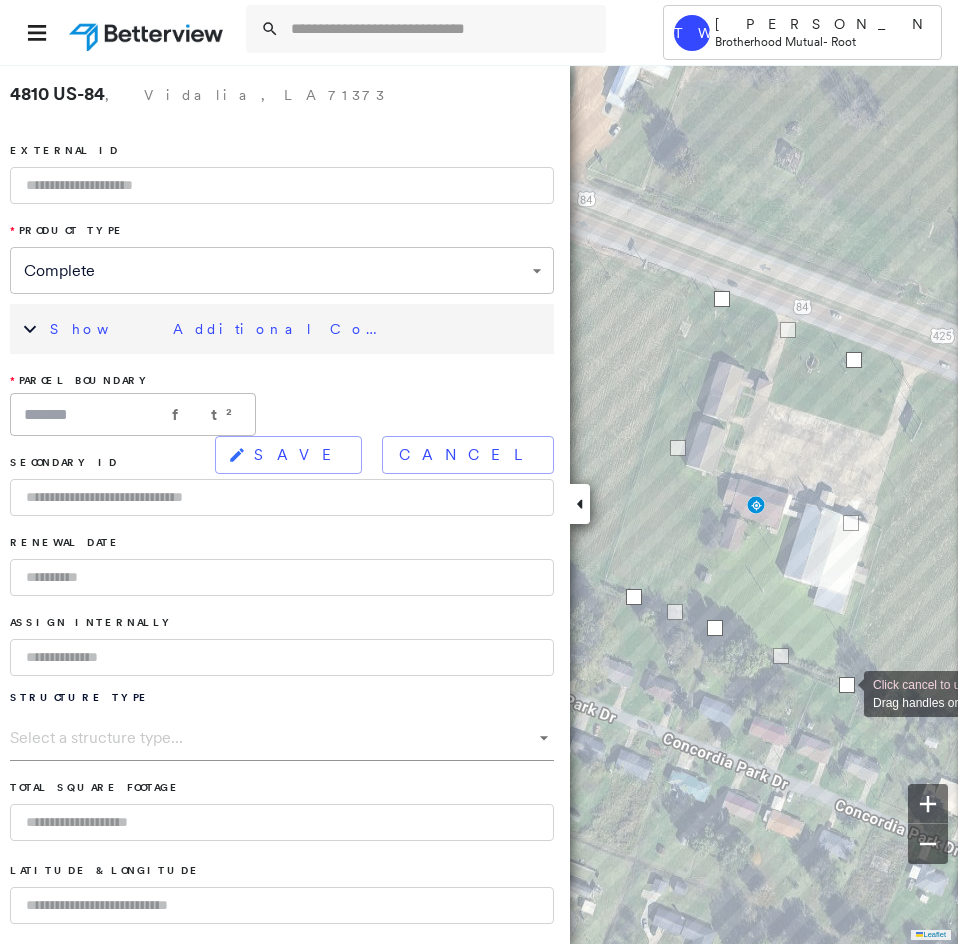 drag, startPoint x: 759, startPoint y: 653, endPoint x: 844, endPoint y: 692, distance: 93.52005 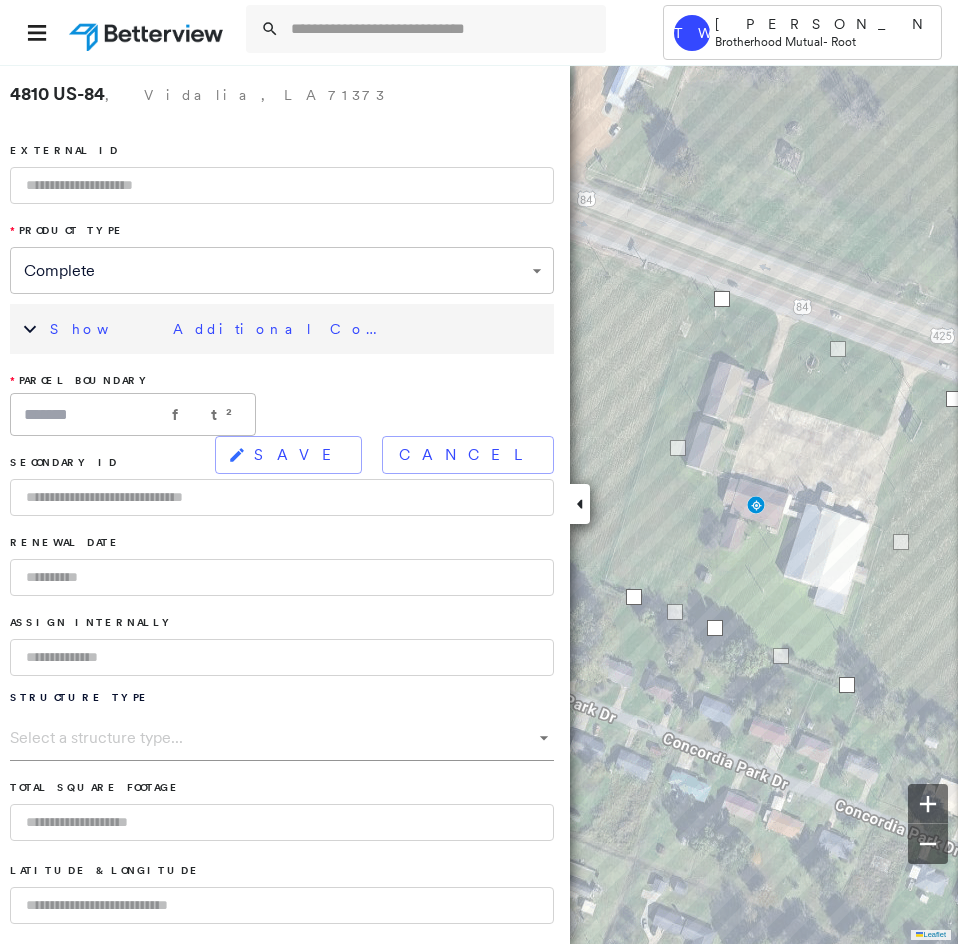 drag, startPoint x: 848, startPoint y: 352, endPoint x: 949, endPoint y: 392, distance: 108.63241 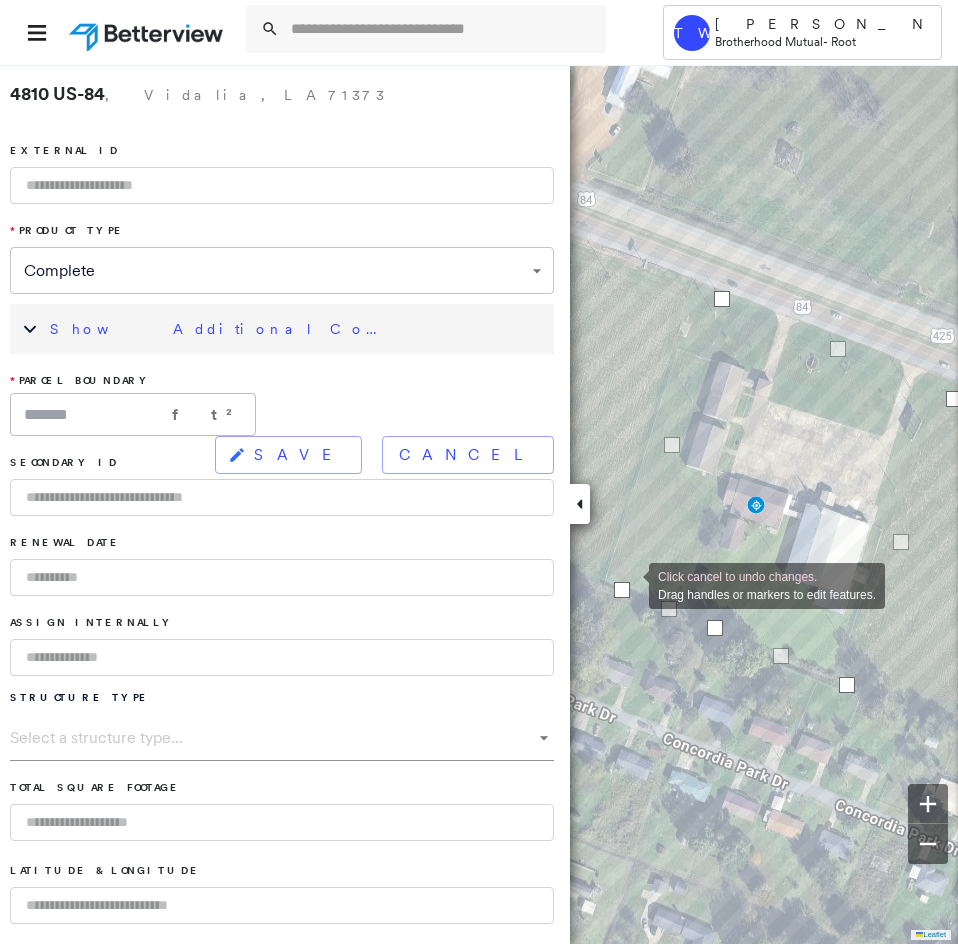 drag, startPoint x: 641, startPoint y: 591, endPoint x: 629, endPoint y: 584, distance: 13.892444 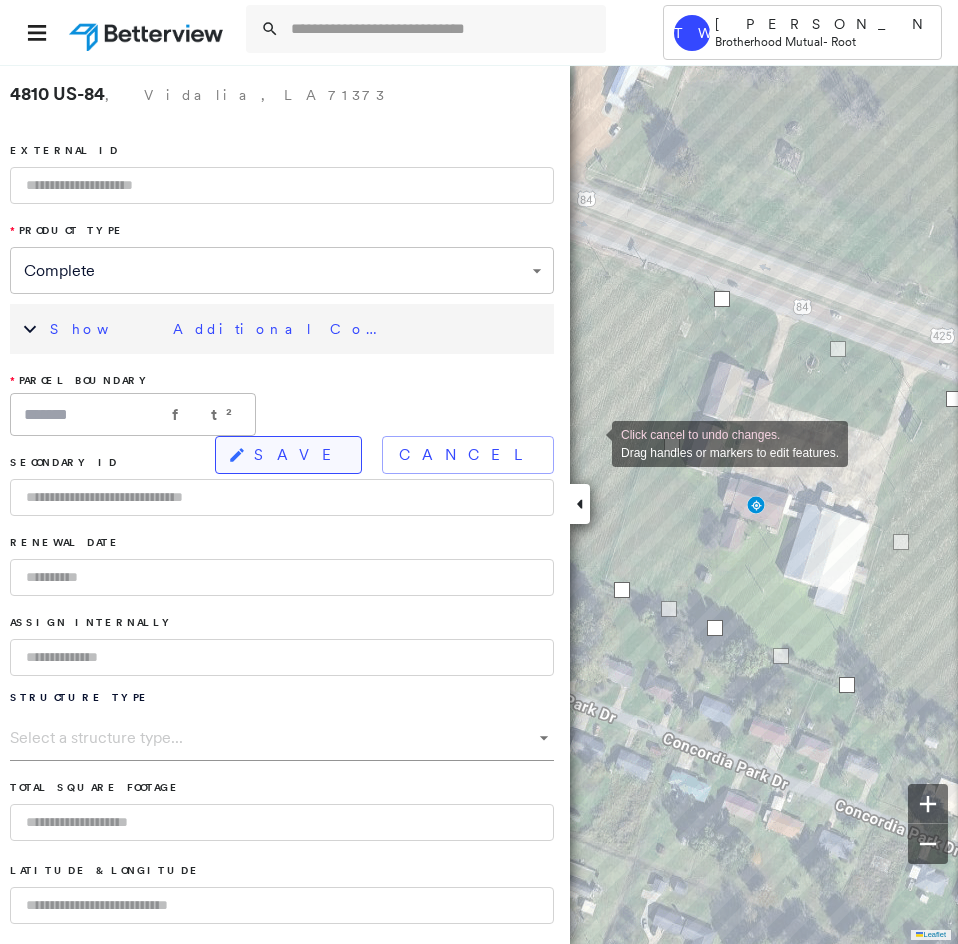 click on "SAVE" at bounding box center [288, 455] 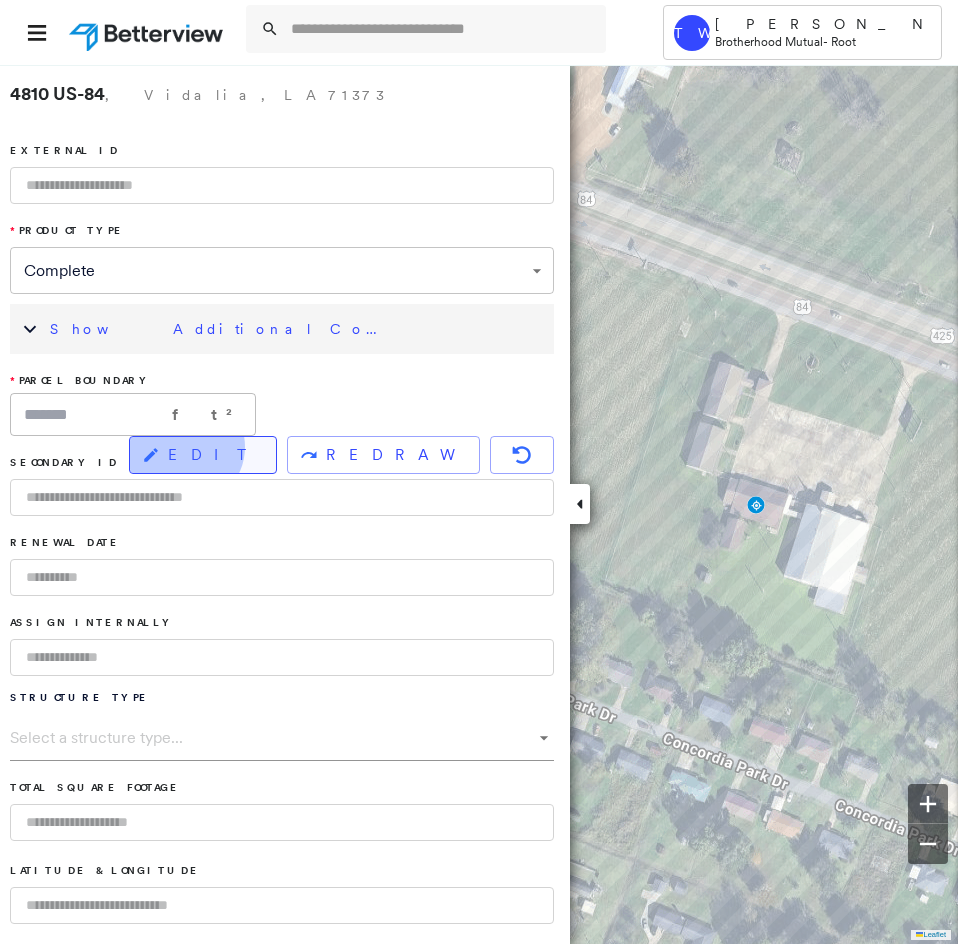 drag, startPoint x: 317, startPoint y: 407, endPoint x: 340, endPoint y: 407, distance: 23 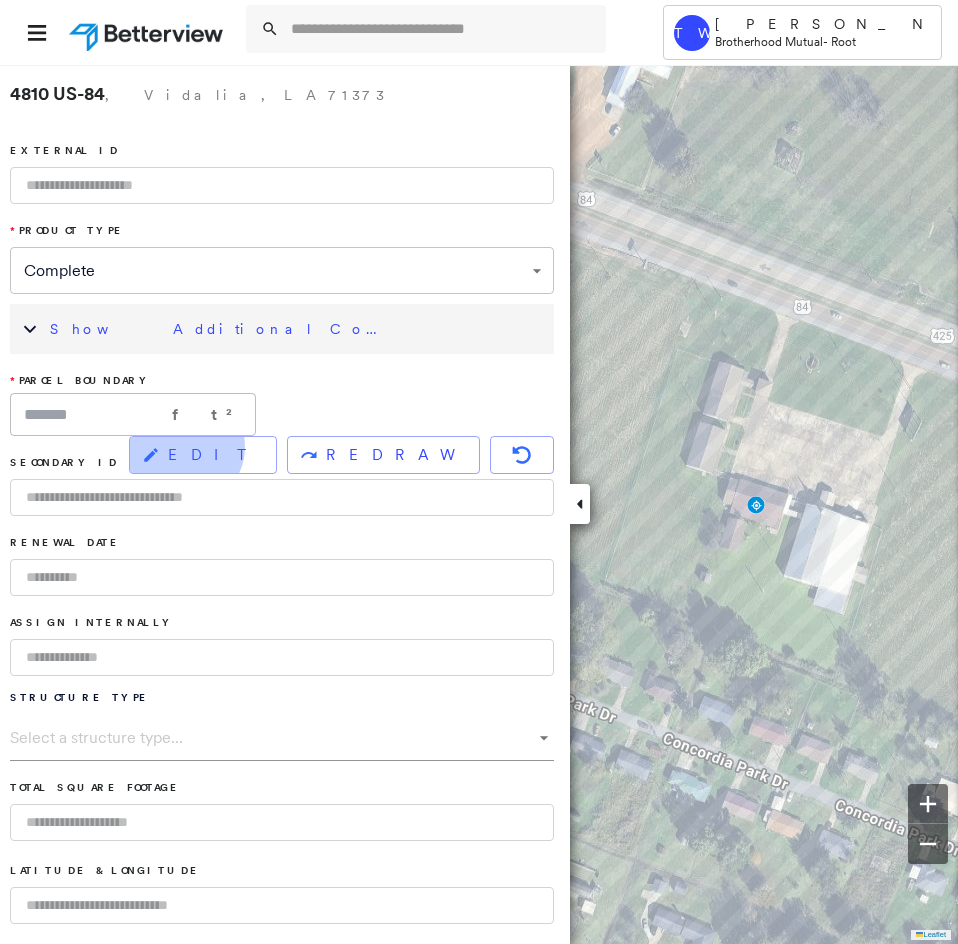 click on "EDIT" at bounding box center (214, 455) 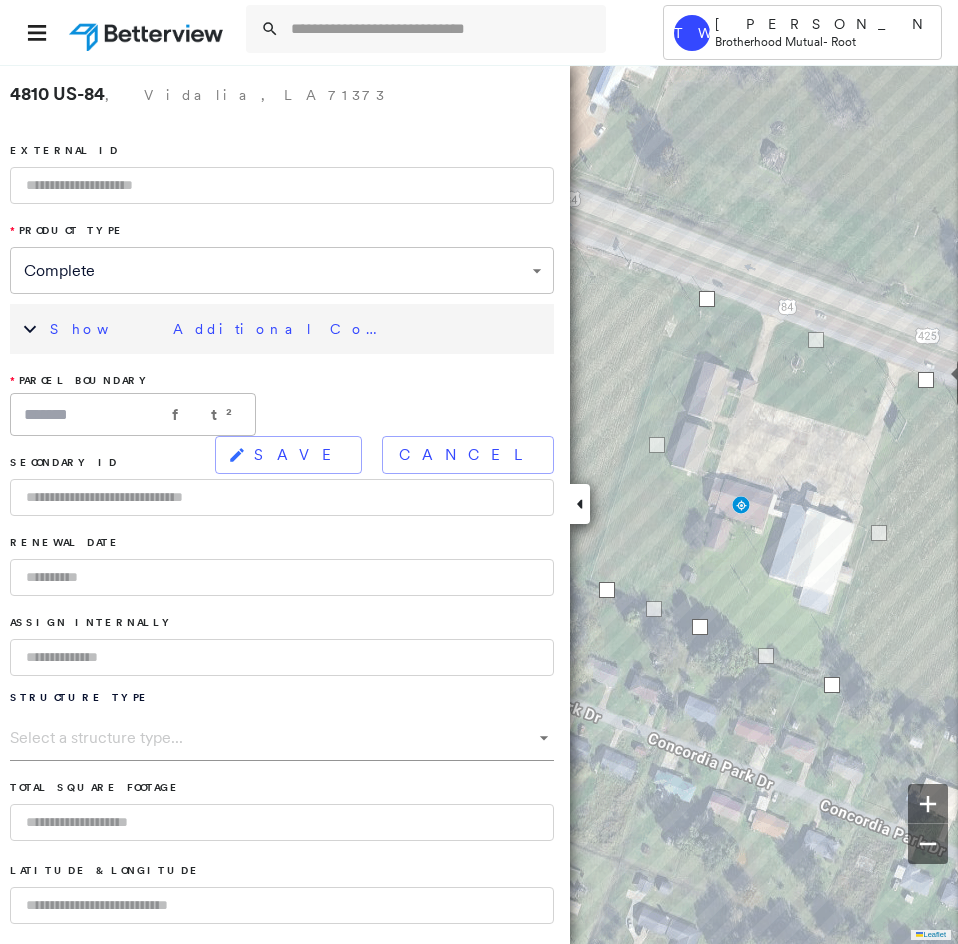 click on "Click cancel to undo changes. Drag handles or markers to edit features." at bounding box center (-23, 65) 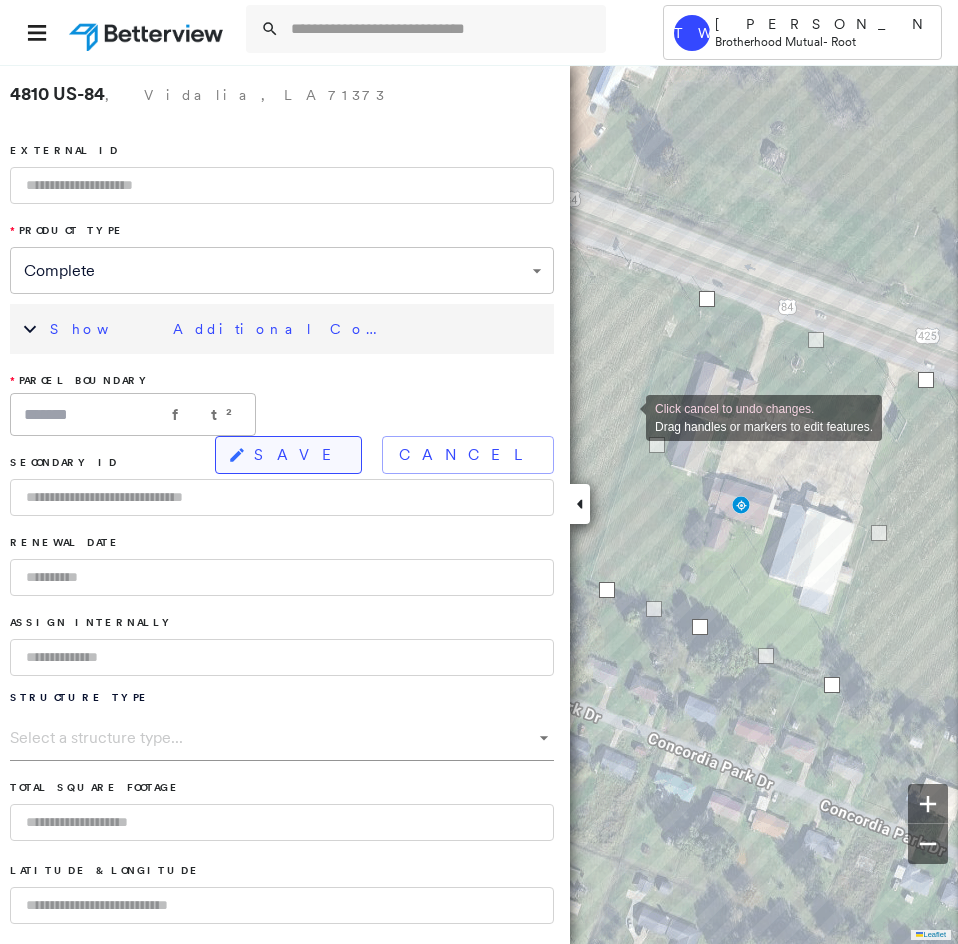 click on "SAVE" at bounding box center (288, 455) 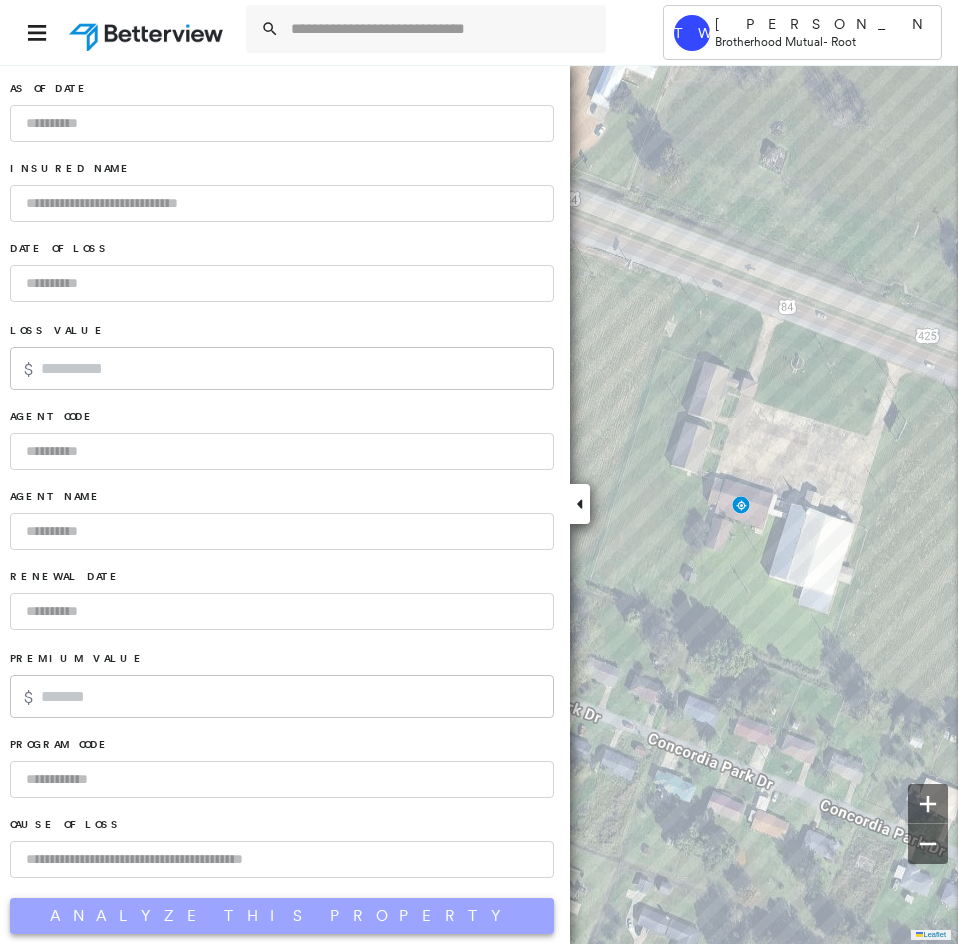click on "Analyze This Property" at bounding box center (282, 916) 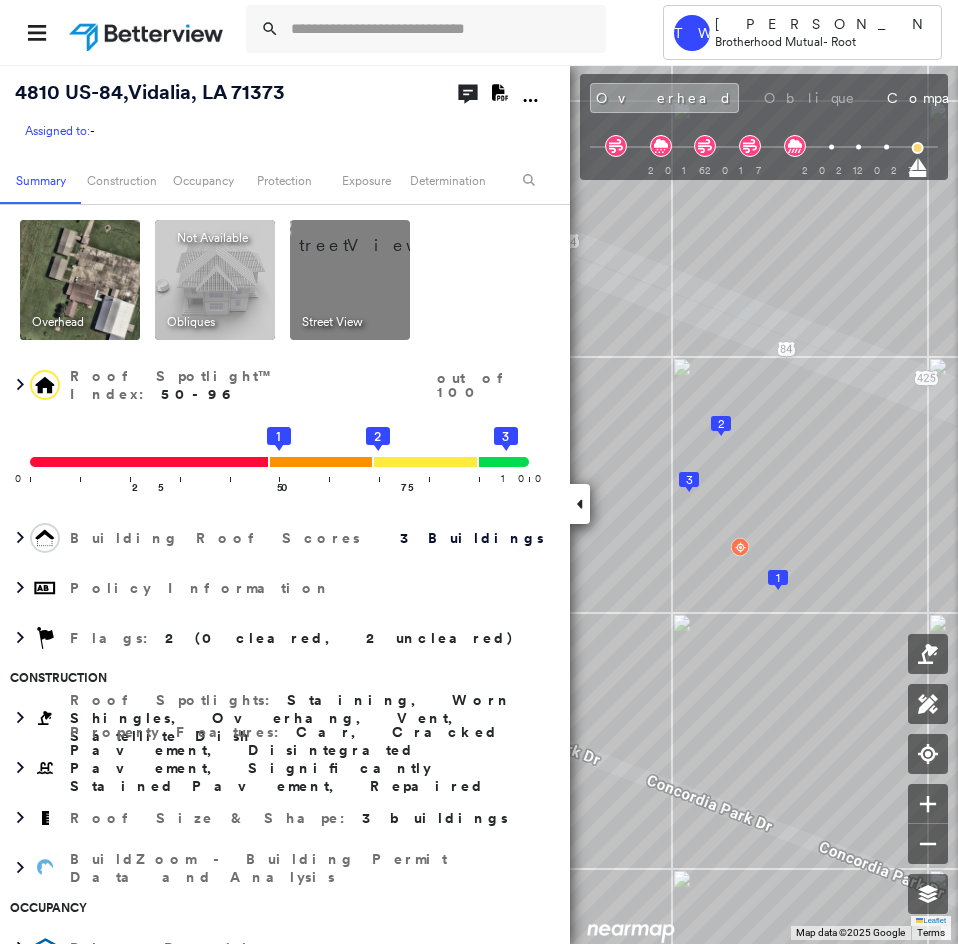 click 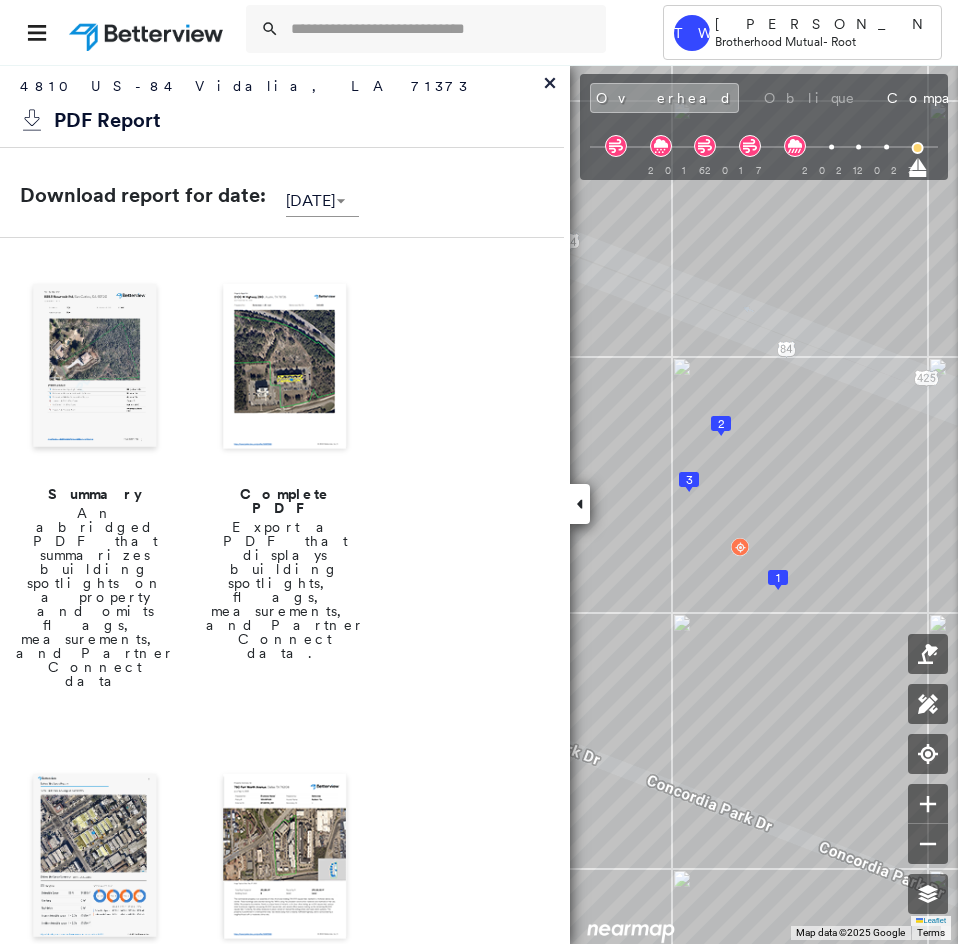 click at bounding box center (285, 368) 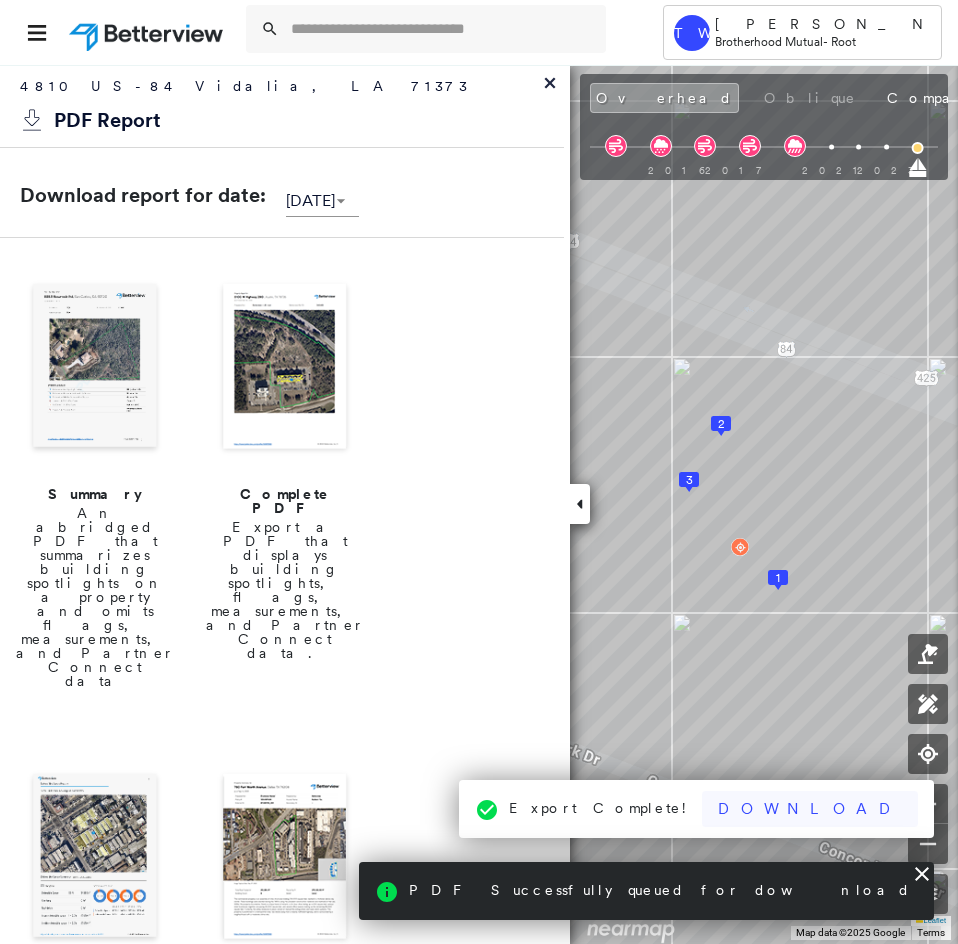 click on "Download" at bounding box center (810, 809) 